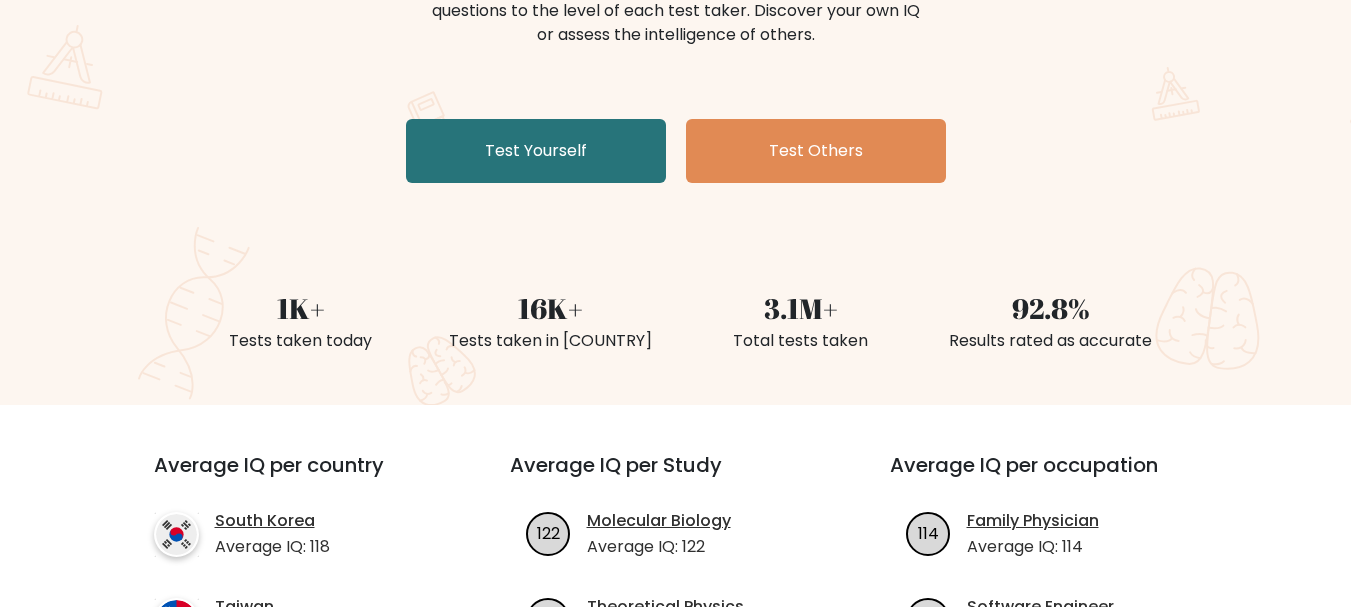 scroll, scrollTop: 400, scrollLeft: 0, axis: vertical 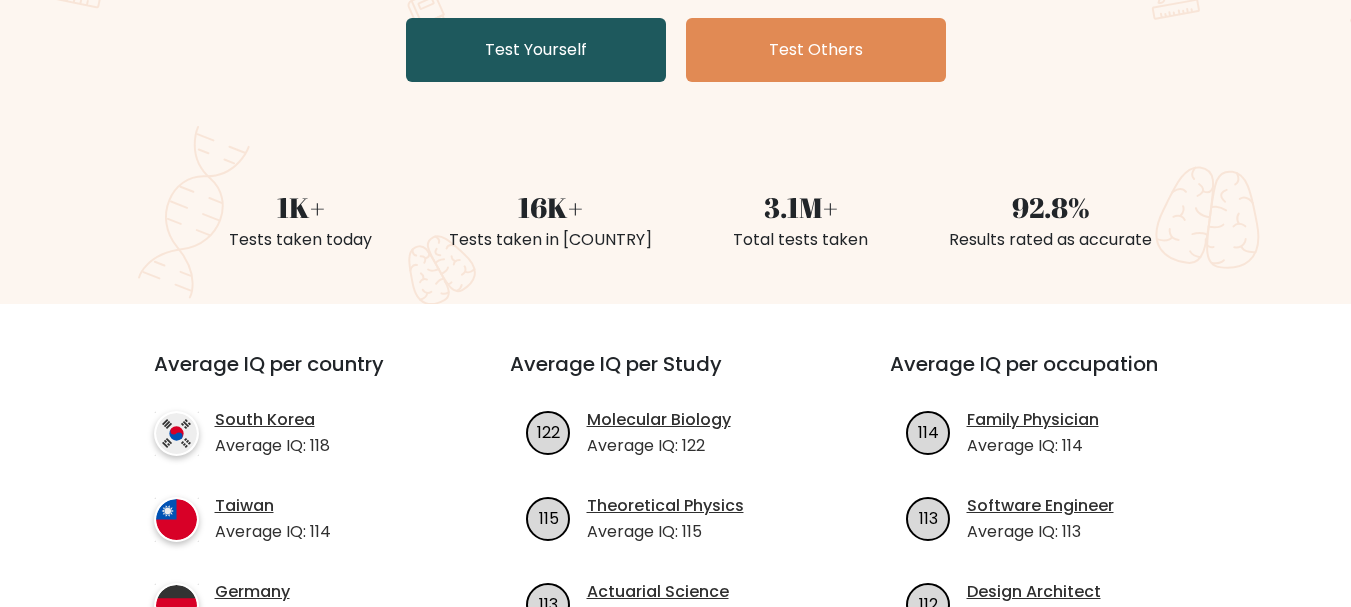 drag, startPoint x: 504, startPoint y: 16, endPoint x: 516, endPoint y: 28, distance: 16.970562 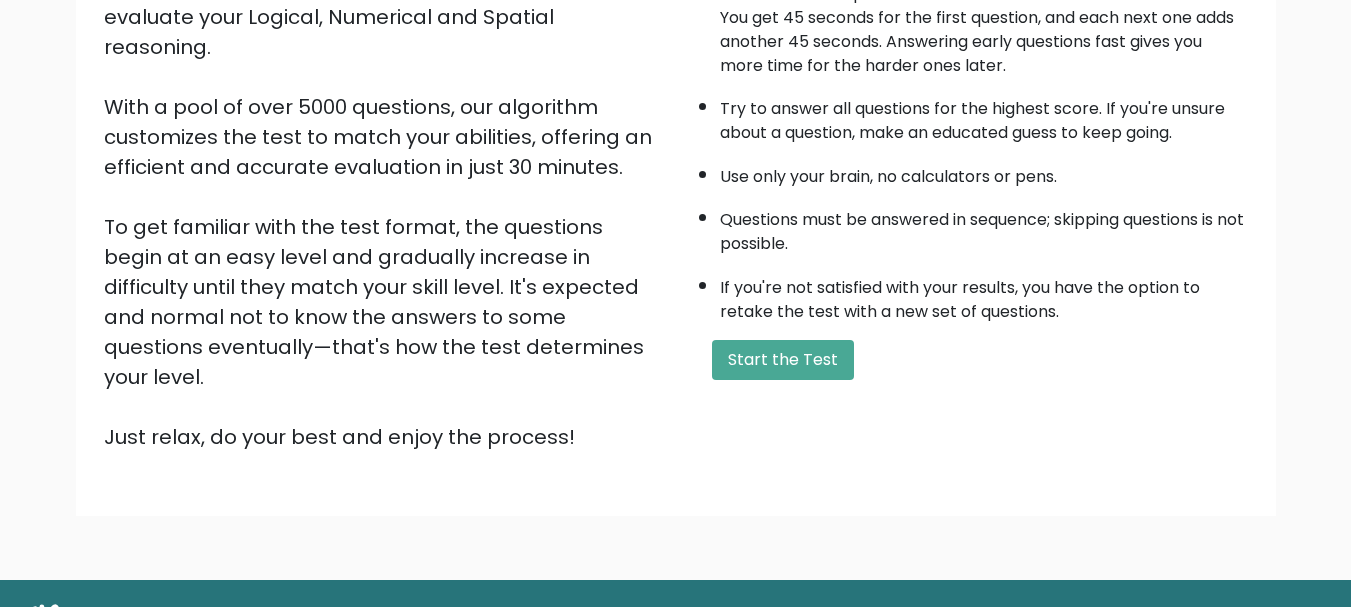 scroll, scrollTop: 300, scrollLeft: 0, axis: vertical 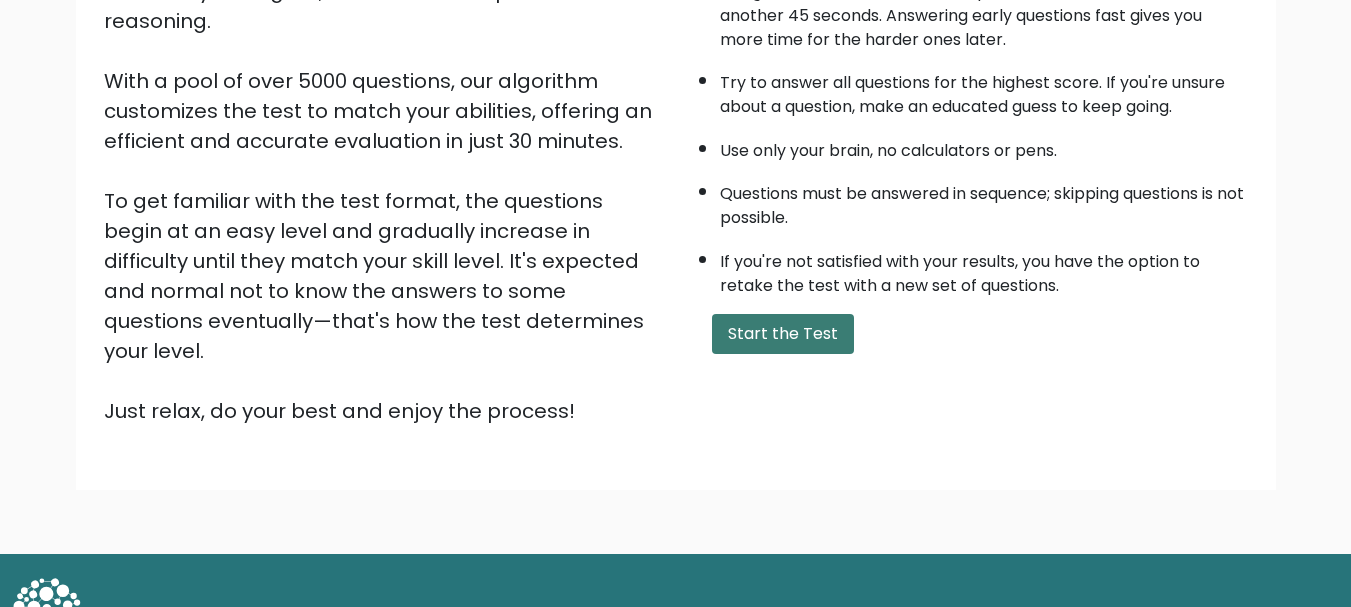 click on "Start the Test" at bounding box center [783, 334] 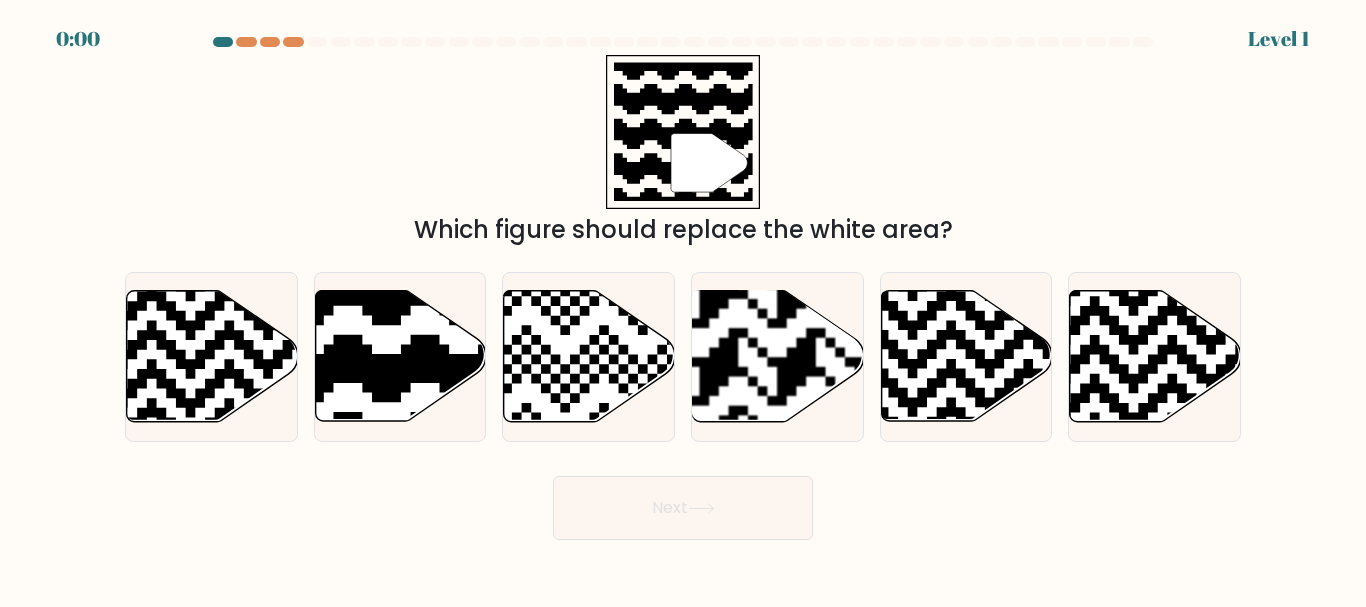 scroll, scrollTop: 0, scrollLeft: 0, axis: both 